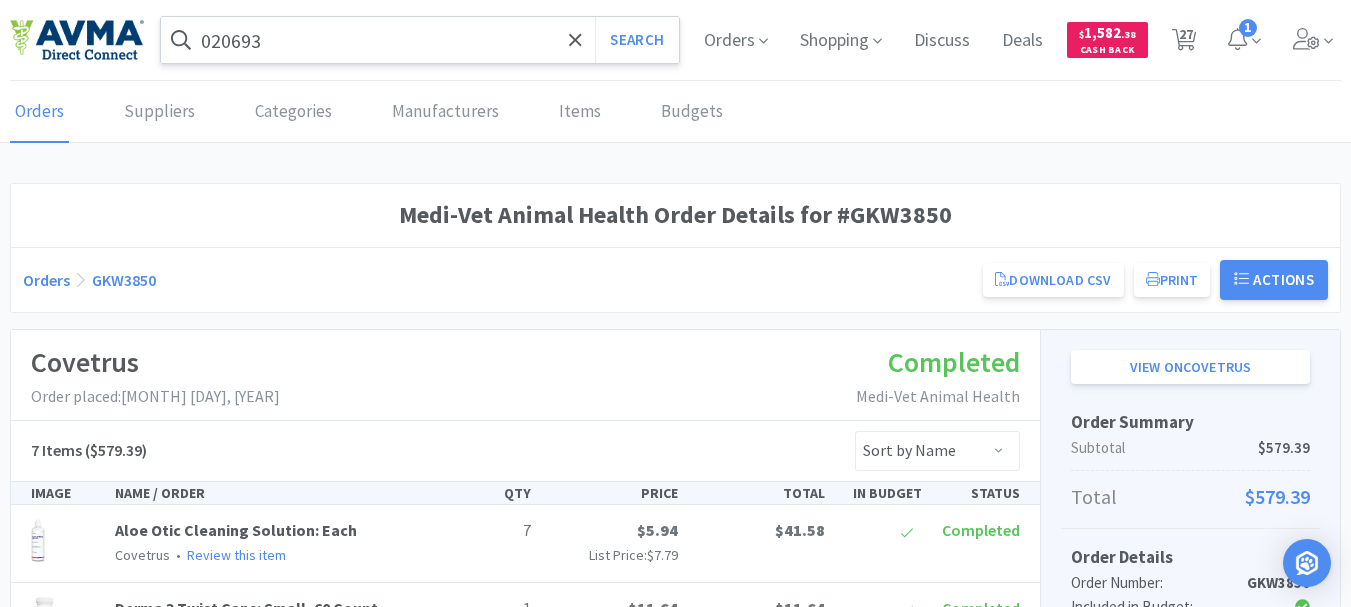 scroll, scrollTop: 0, scrollLeft: 0, axis: both 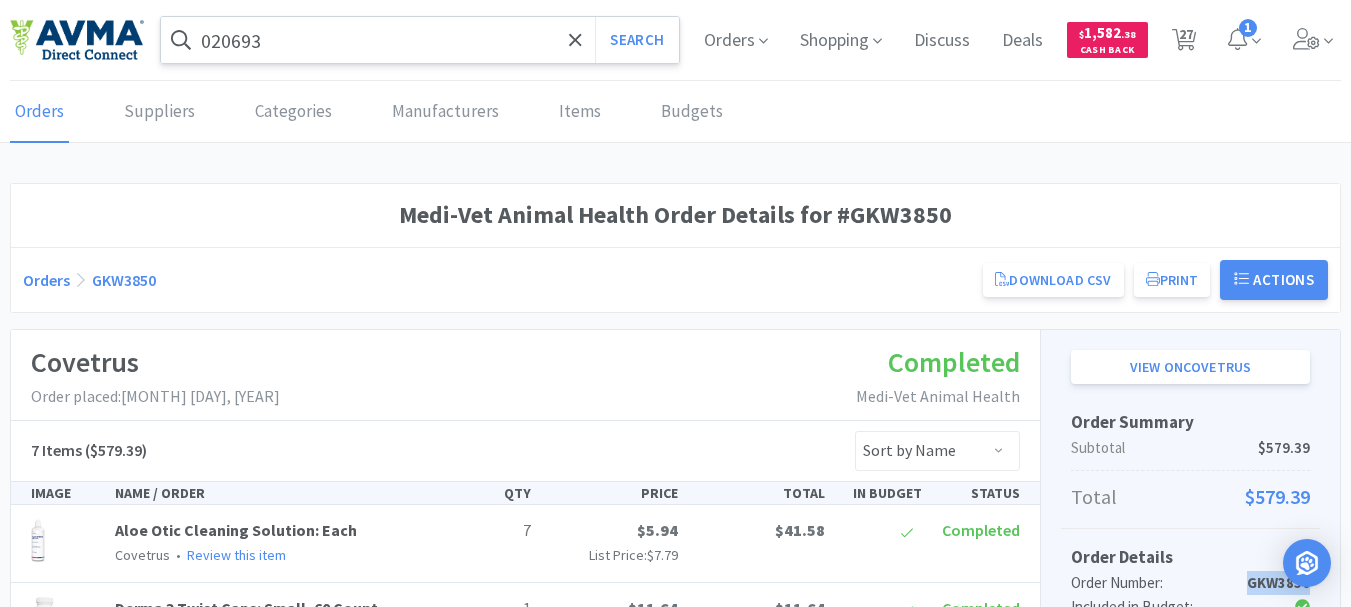 click on "020693" at bounding box center [420, 40] 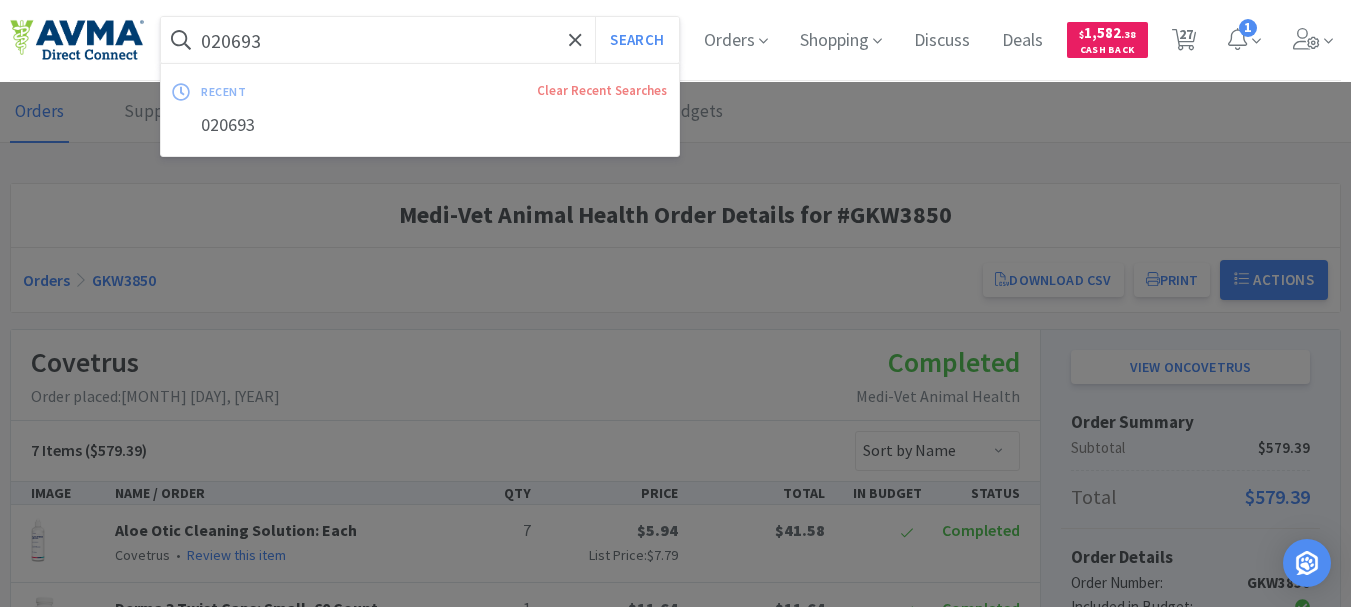 paste on "78940846" 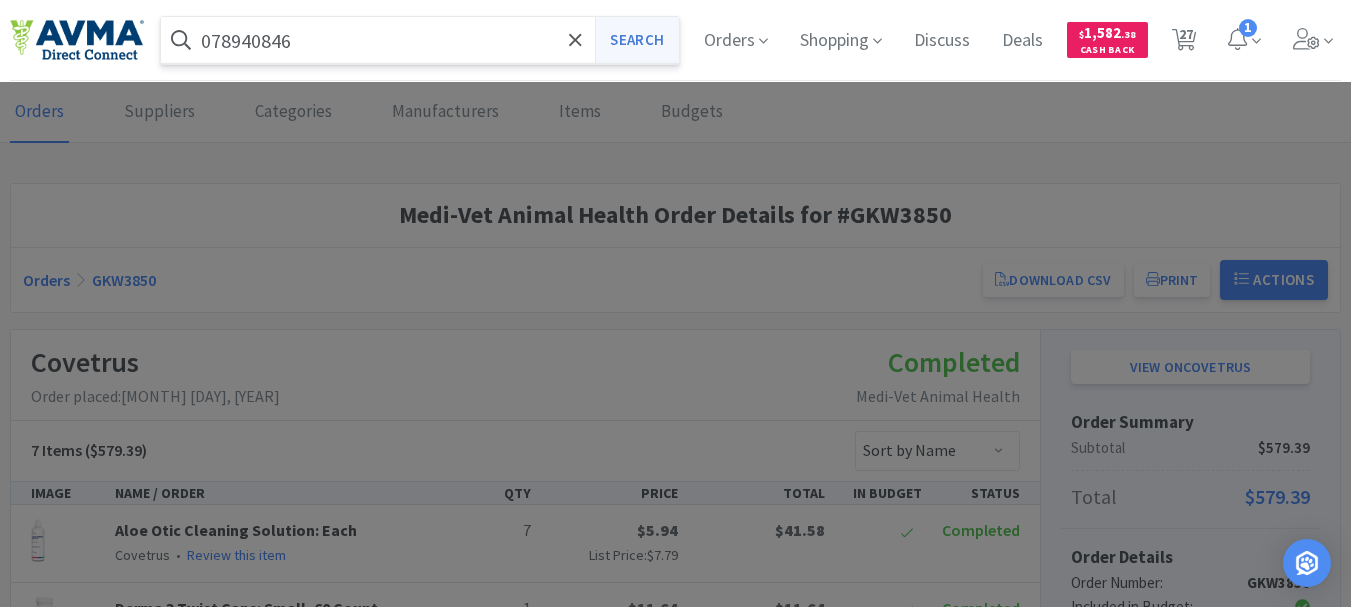 type on "078940846" 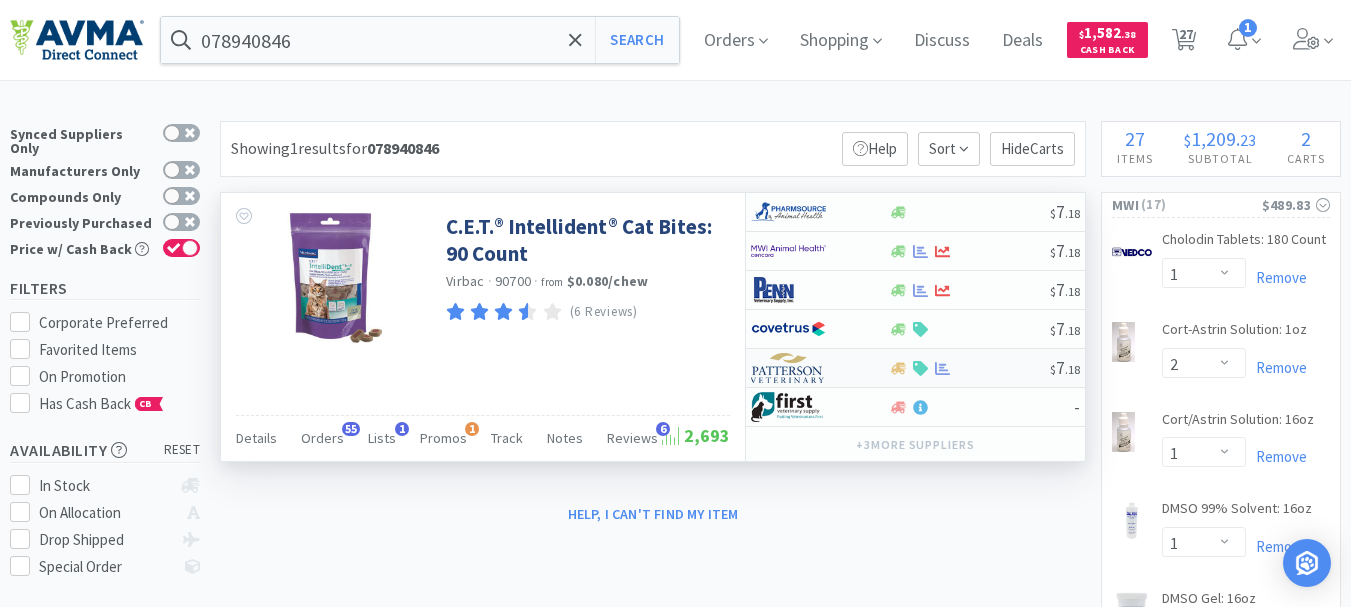 click at bounding box center (788, 368) 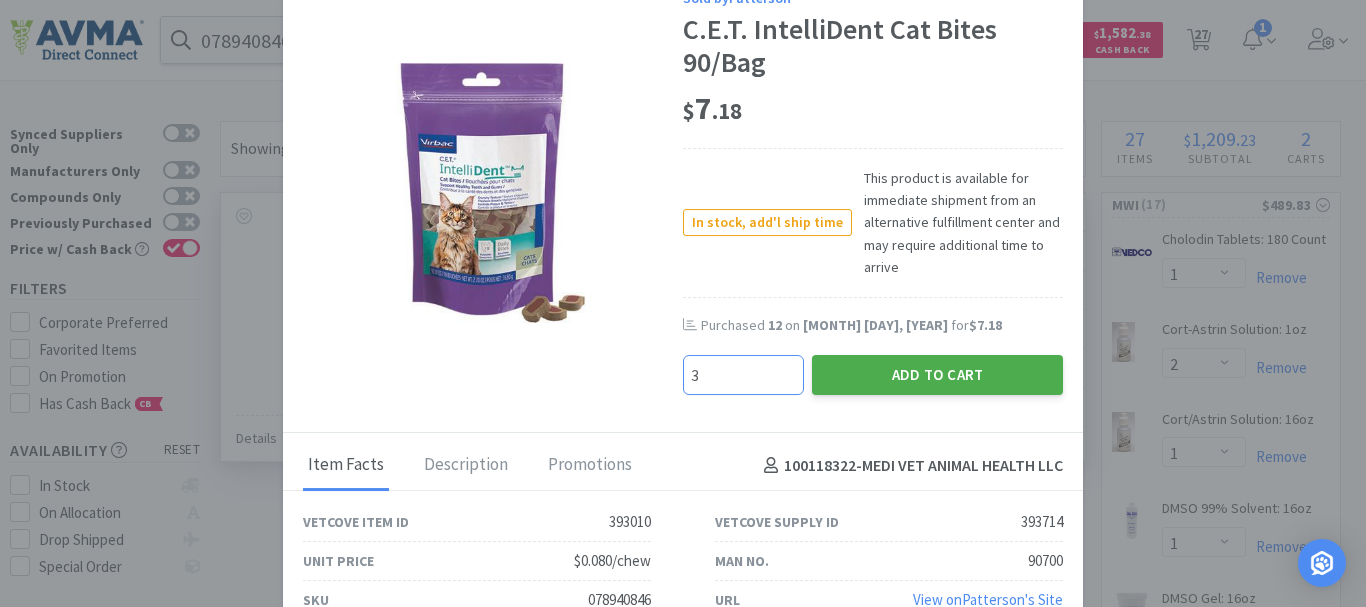 type on "3" 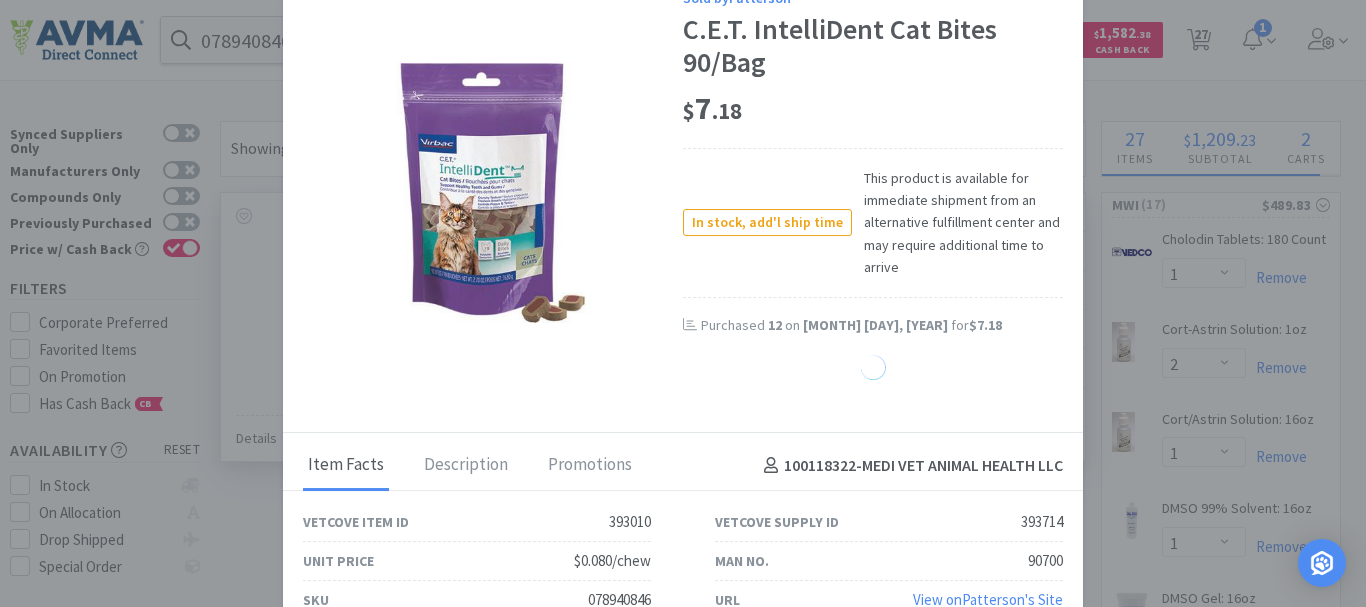 select on "3" 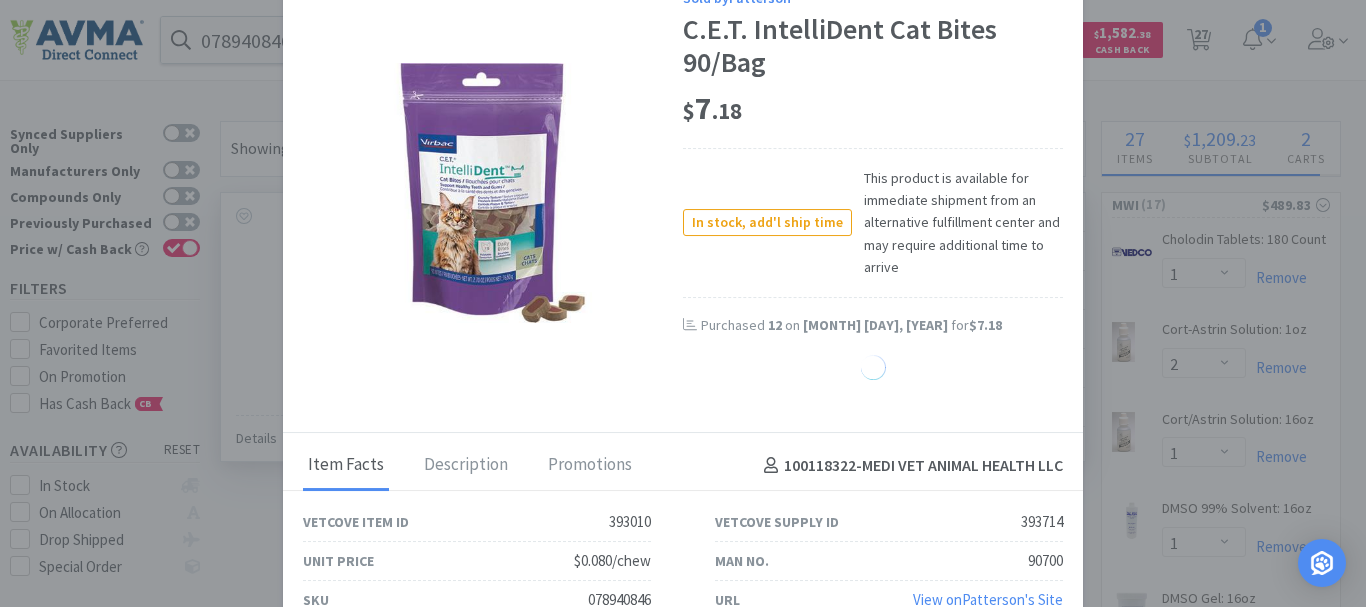 select on "5" 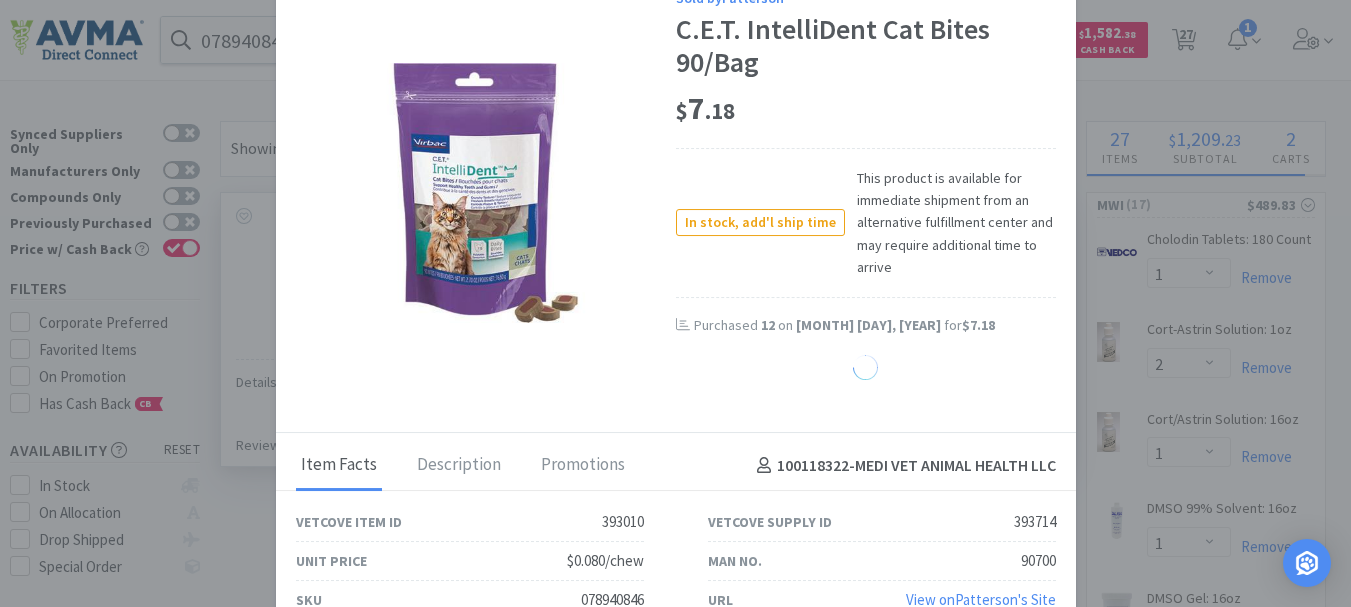 select on "1" 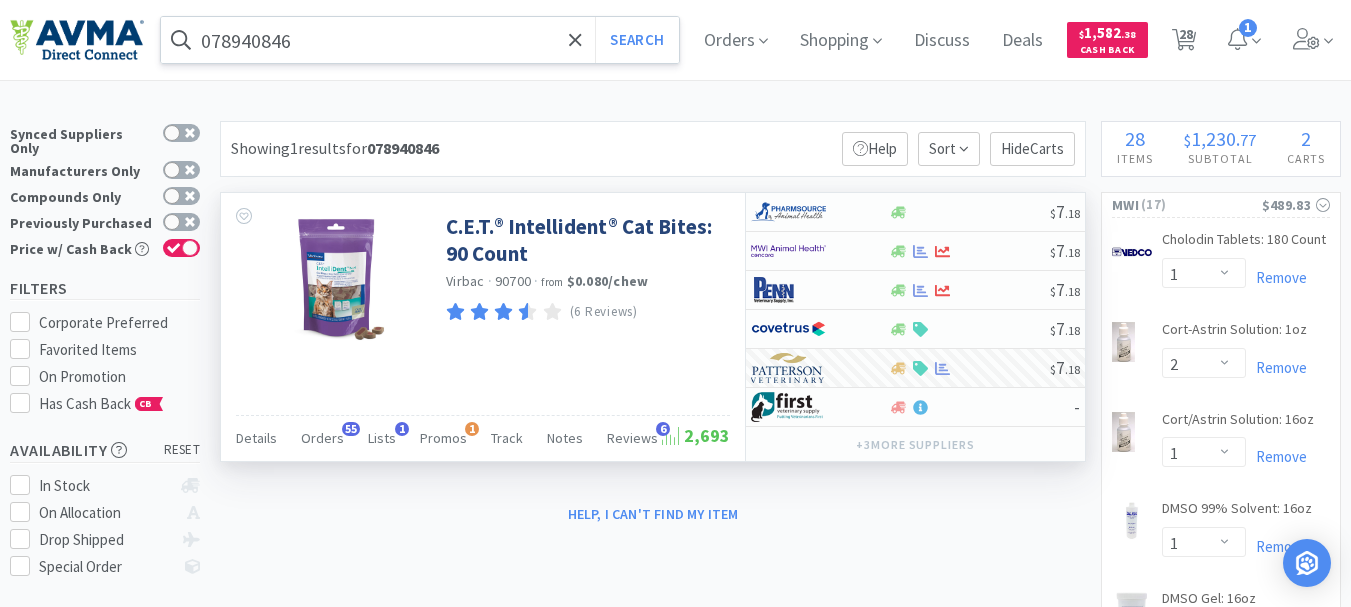 click on "078940846" at bounding box center (420, 40) 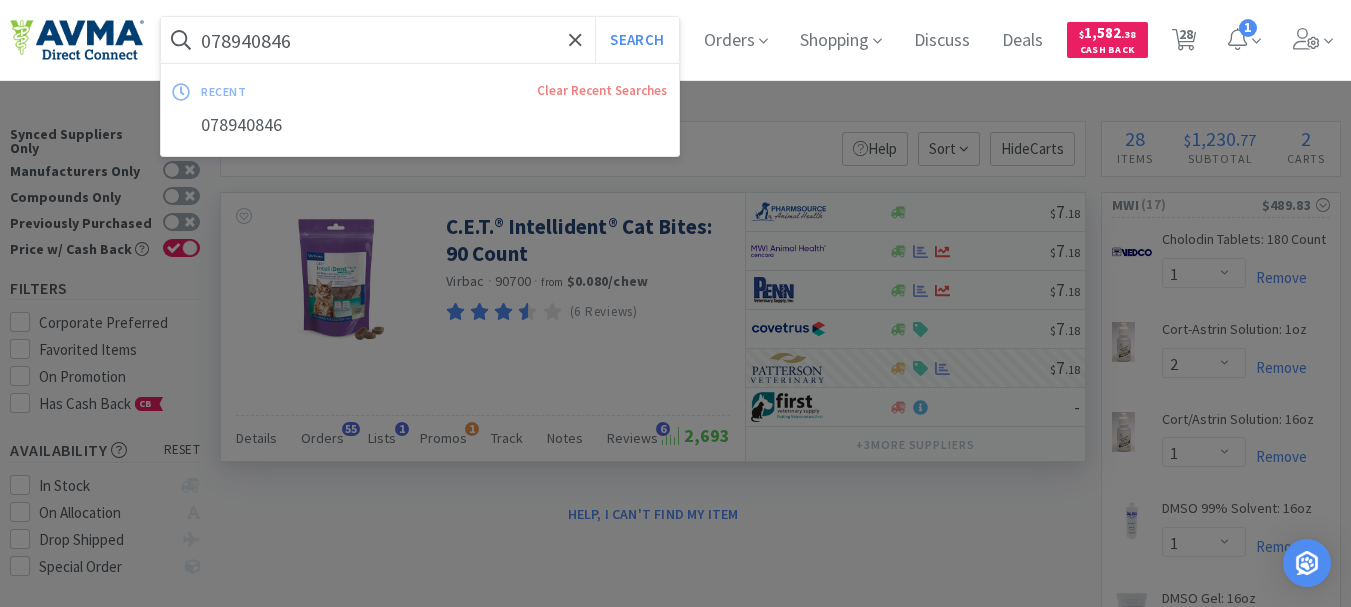 paste on "78936089" 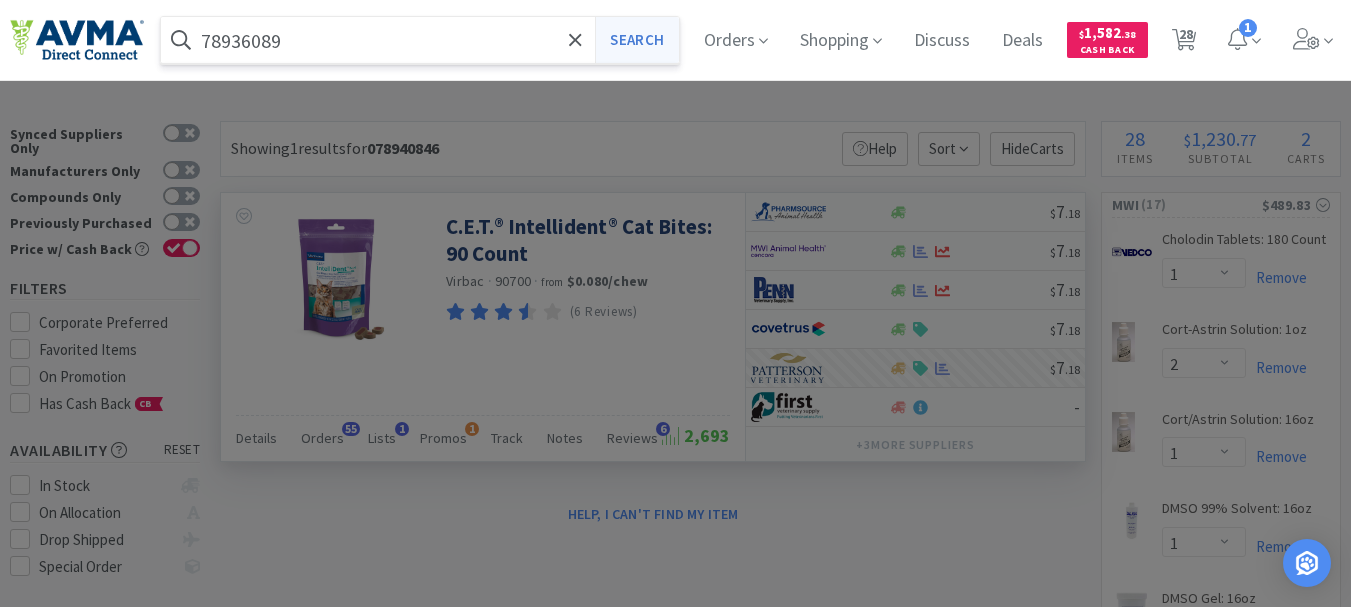 type on "78936089" 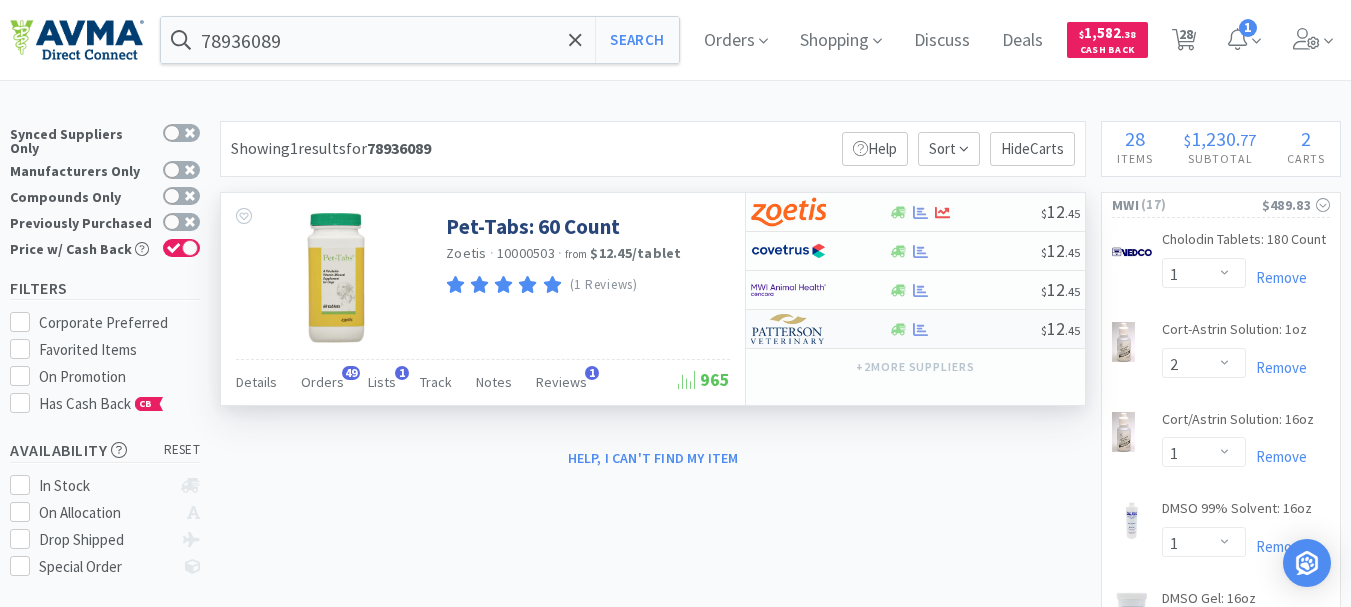 click at bounding box center (788, 329) 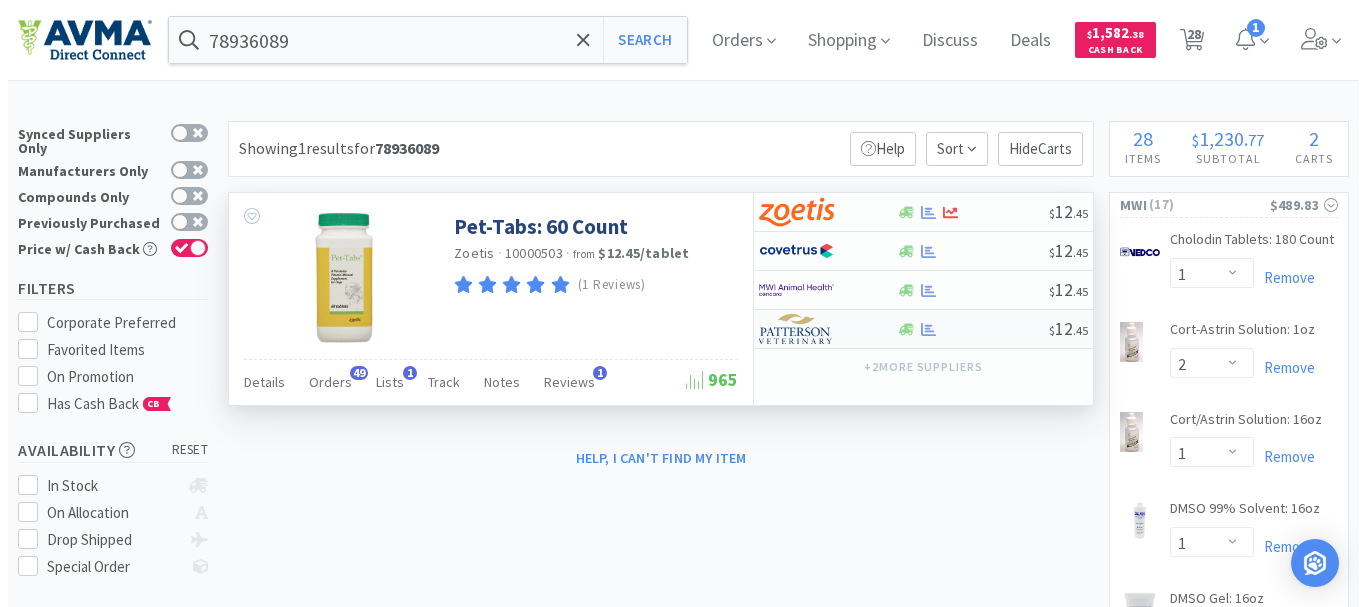 select on "1" 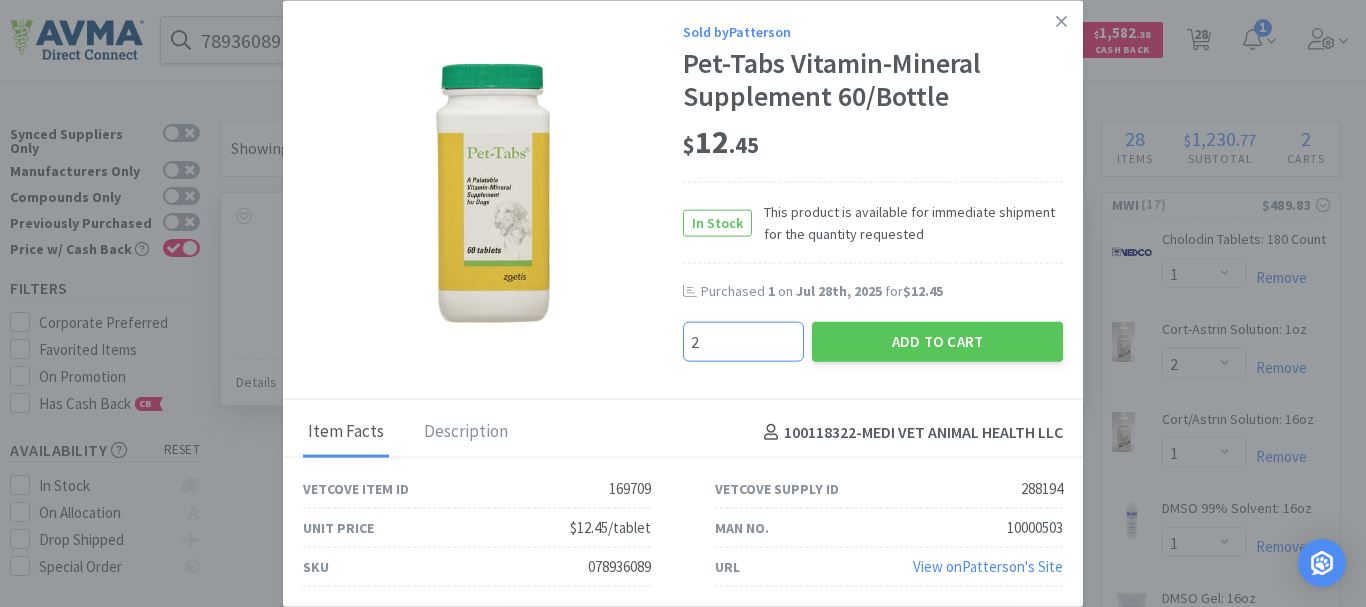 type on "2" 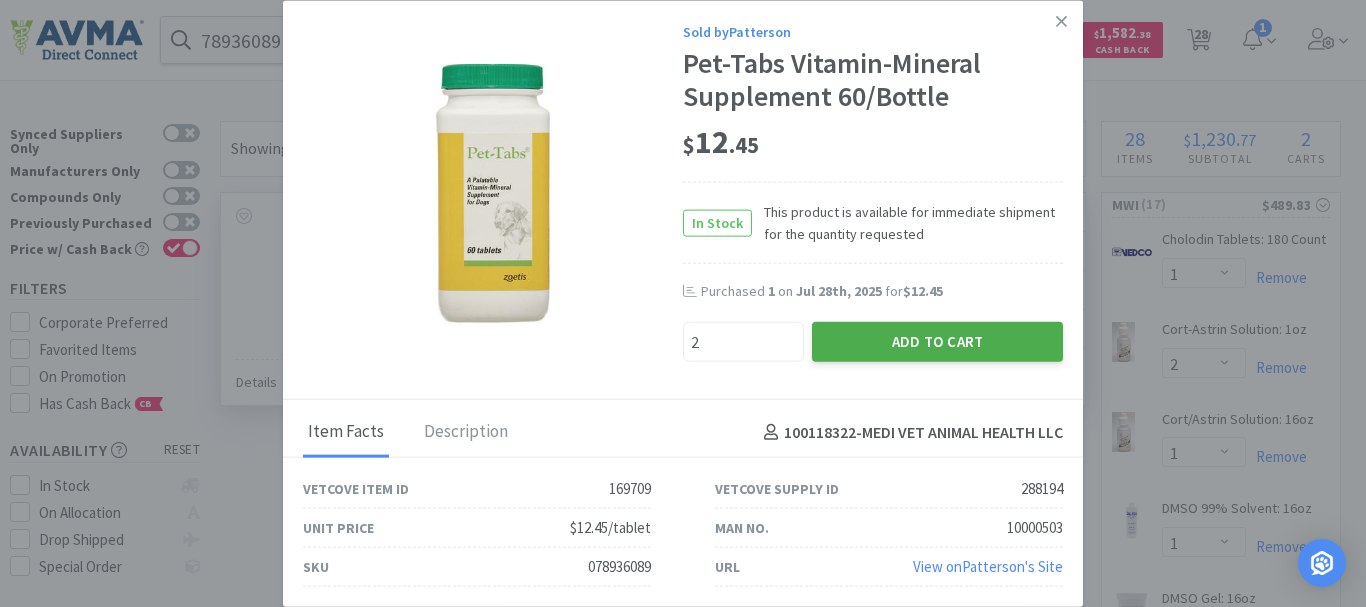 click on "Add to Cart" at bounding box center [937, 342] 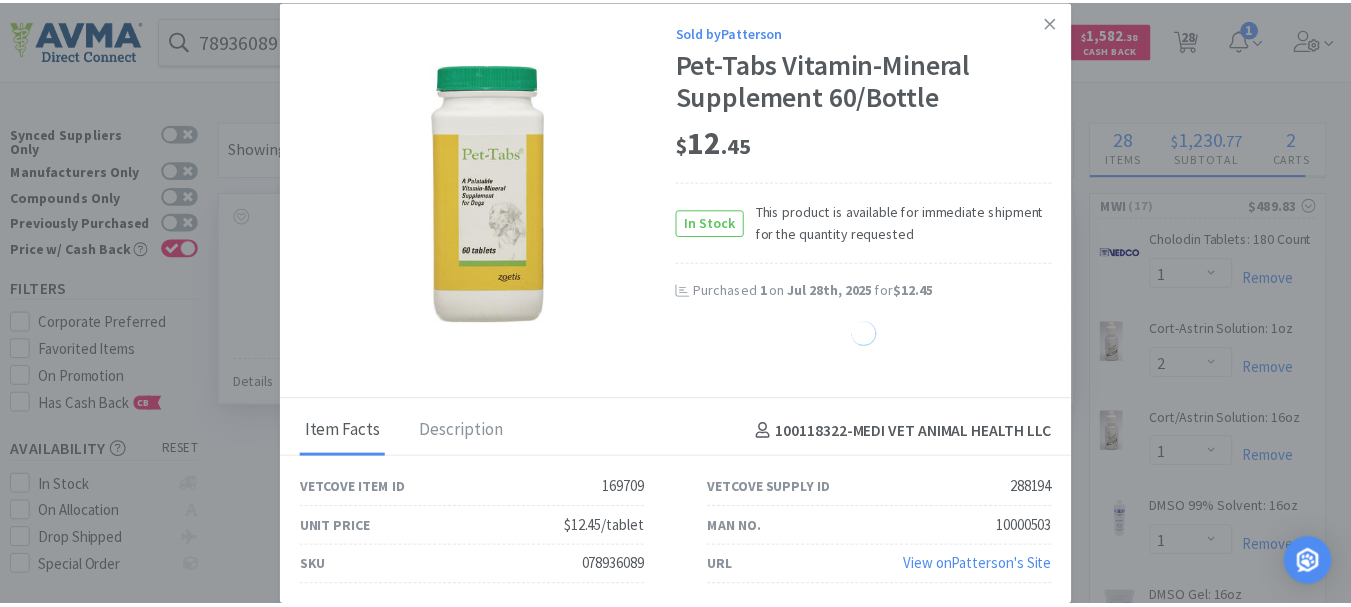 select on "2" 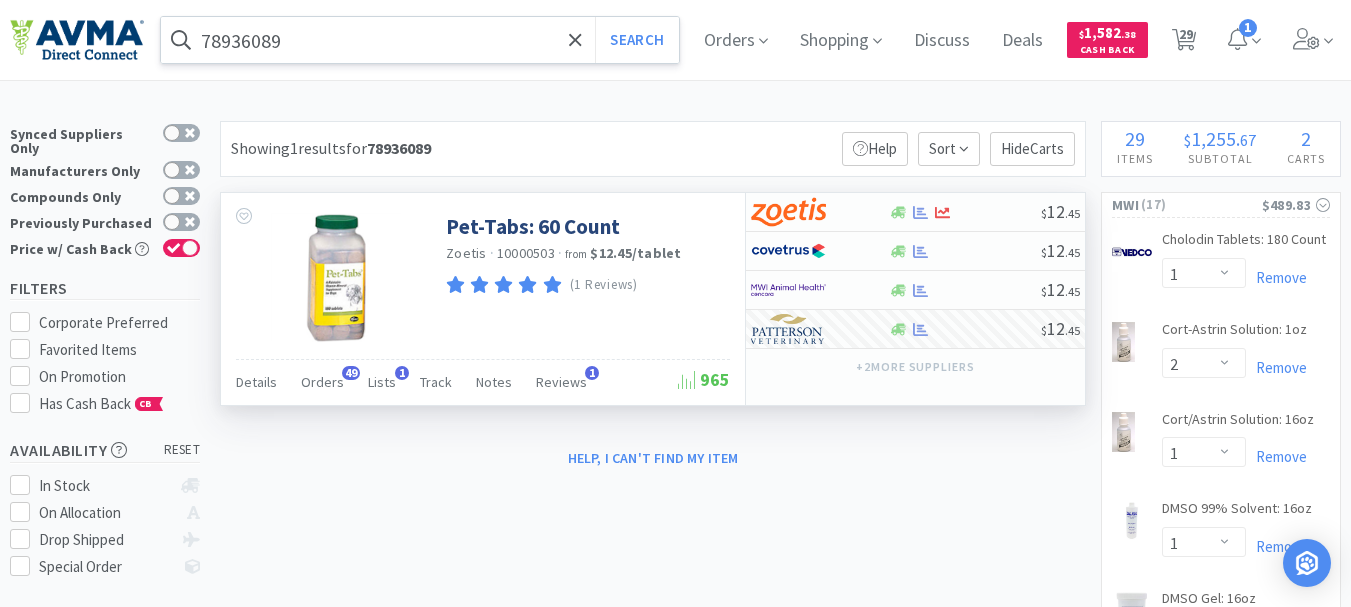 click on "78936089" at bounding box center [420, 40] 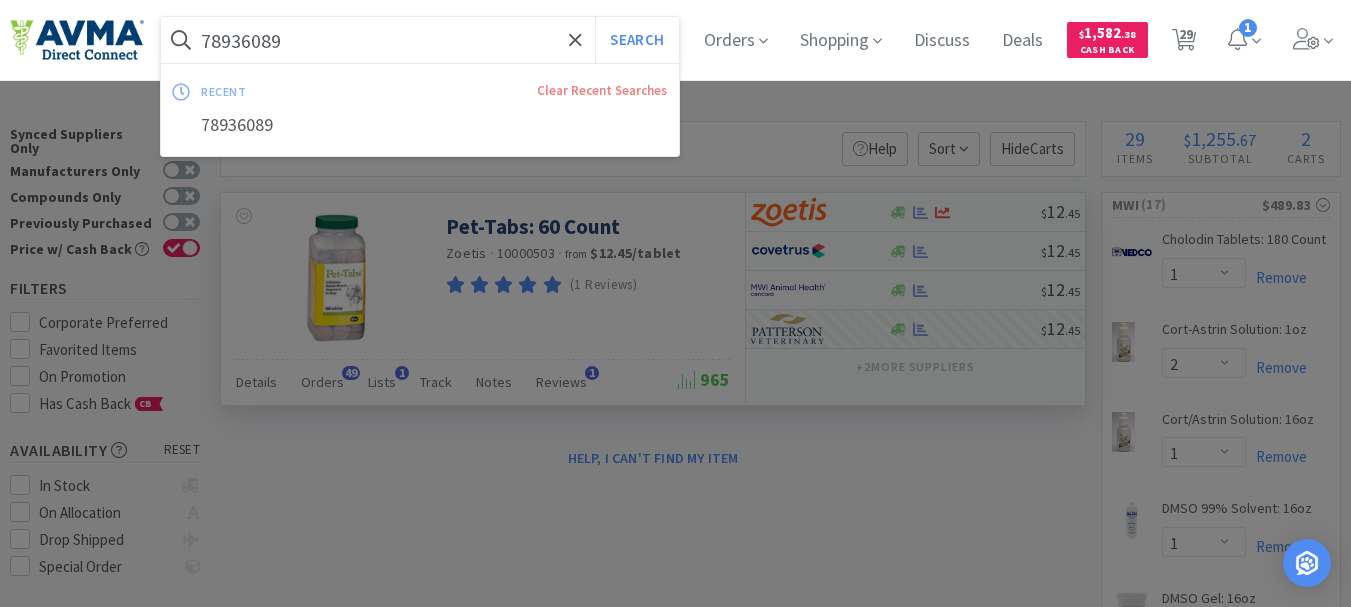 paste on "078013316" 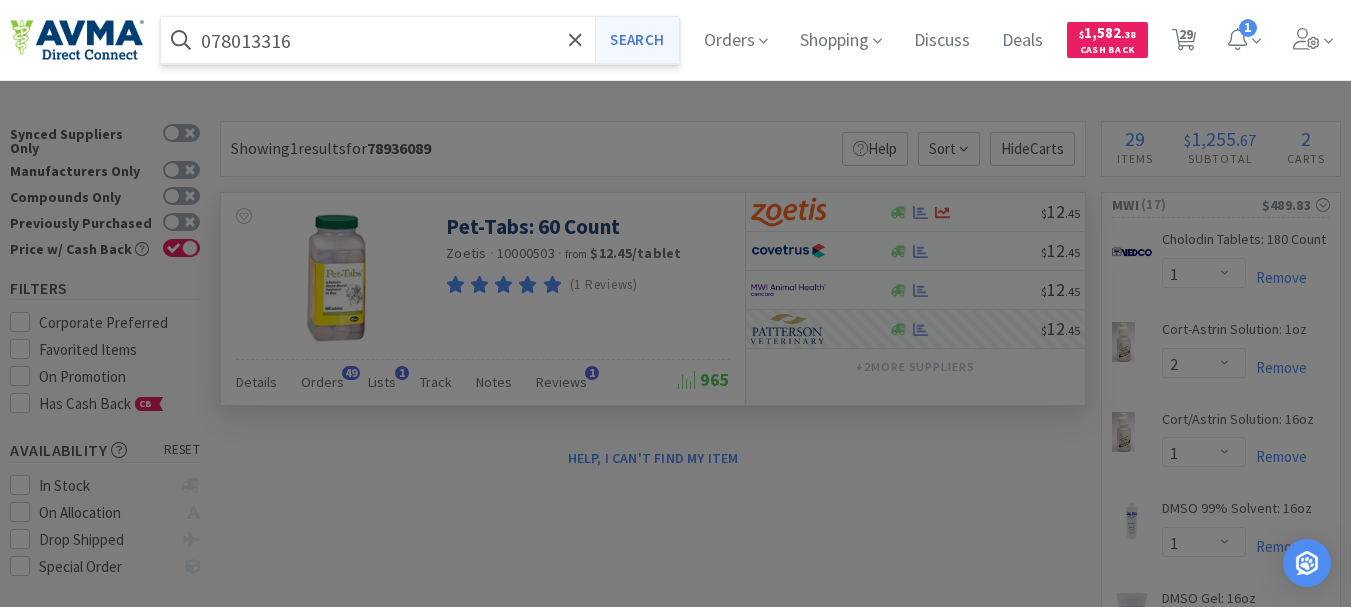 type on "078013316" 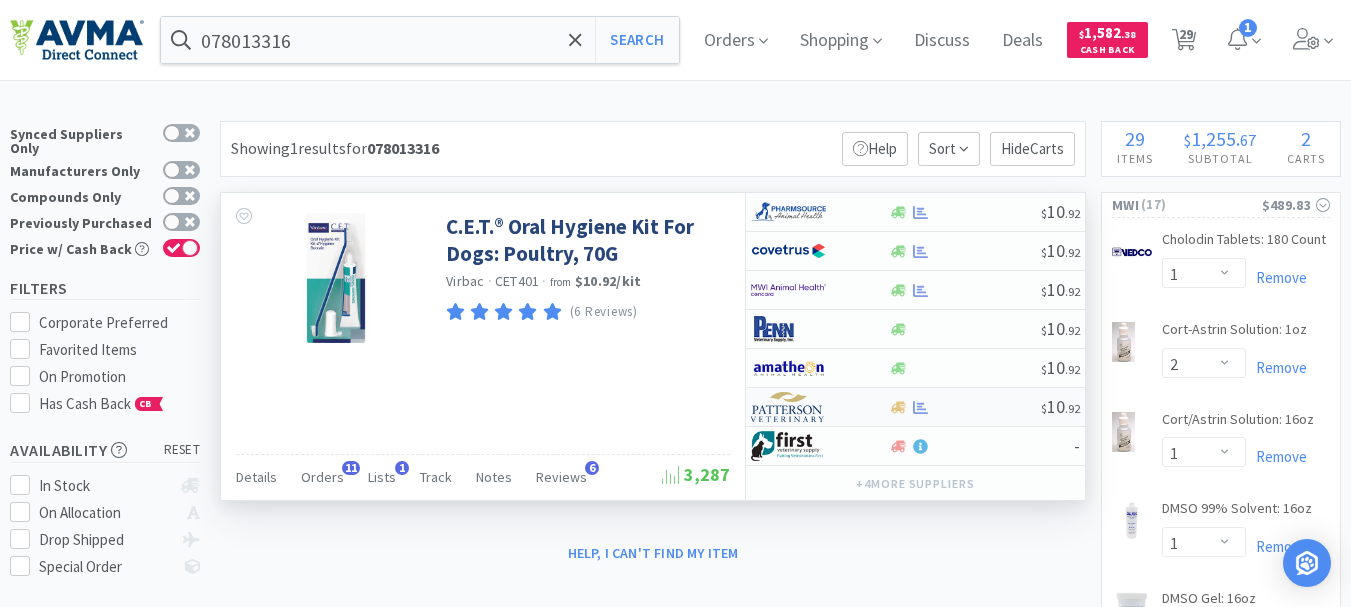 click at bounding box center (788, 407) 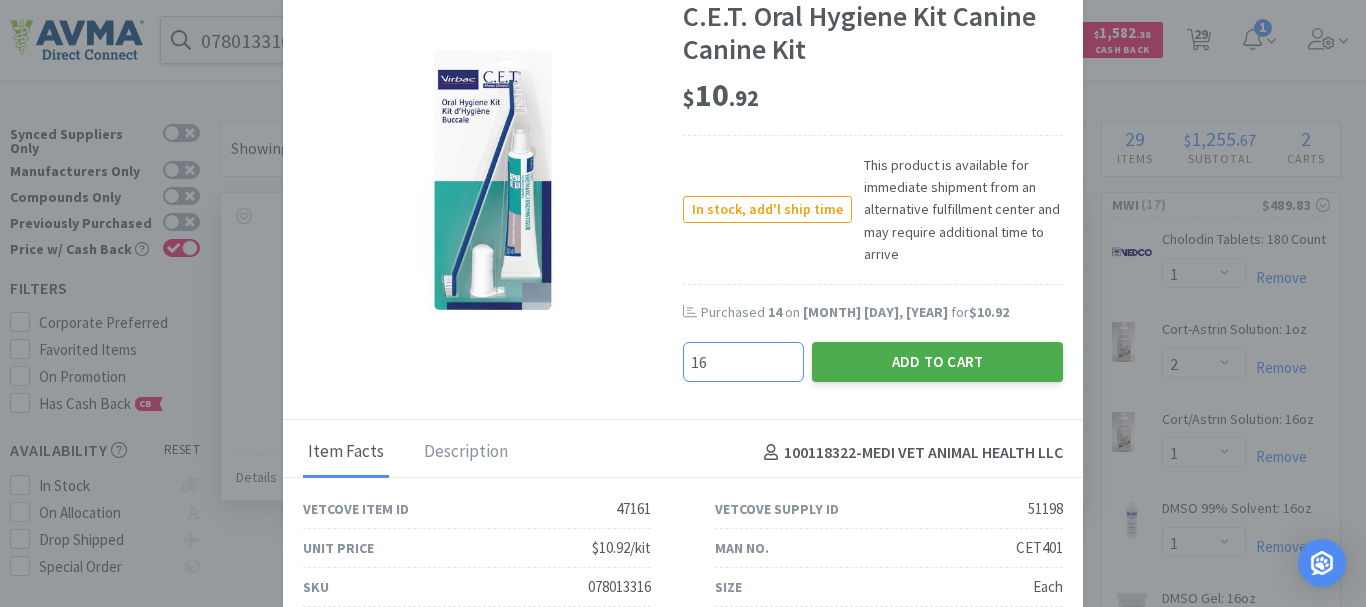 type on "16" 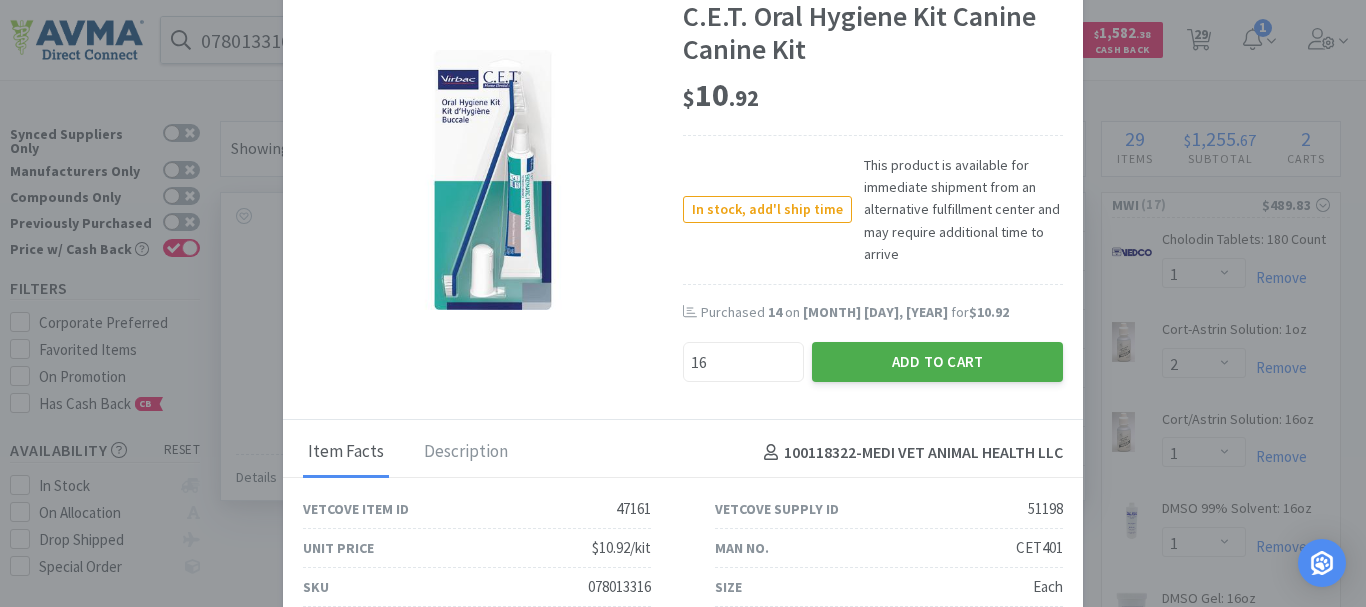 click on "Add to Cart" at bounding box center (937, 362) 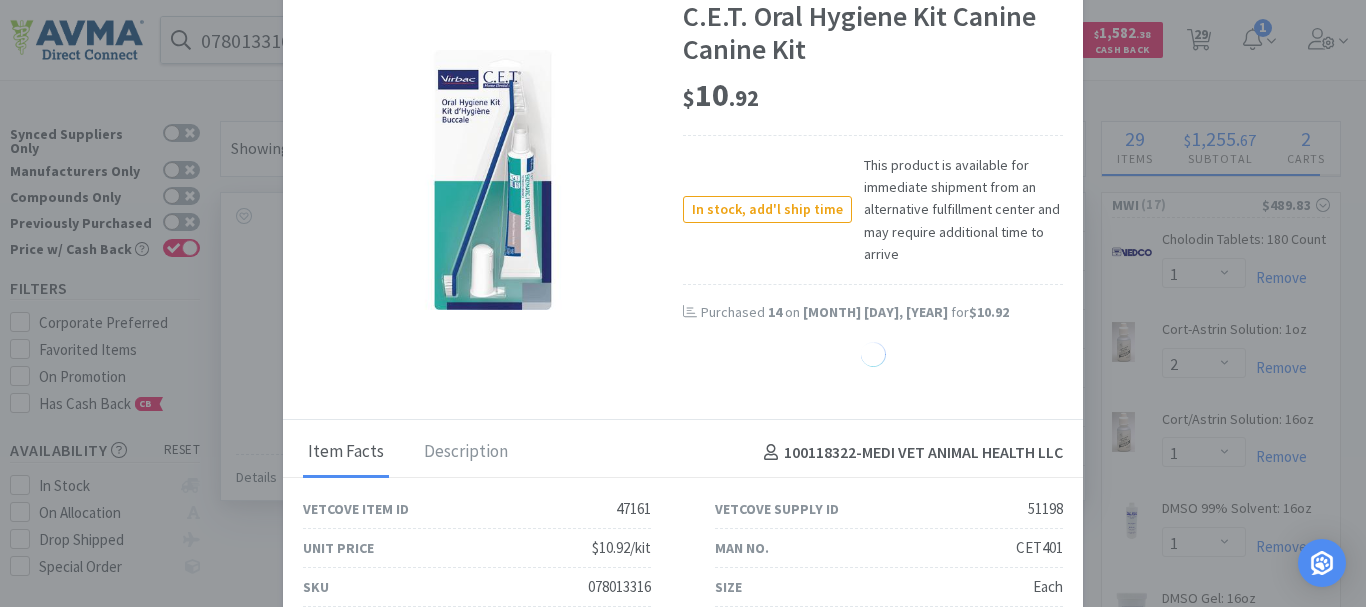 select on "16" 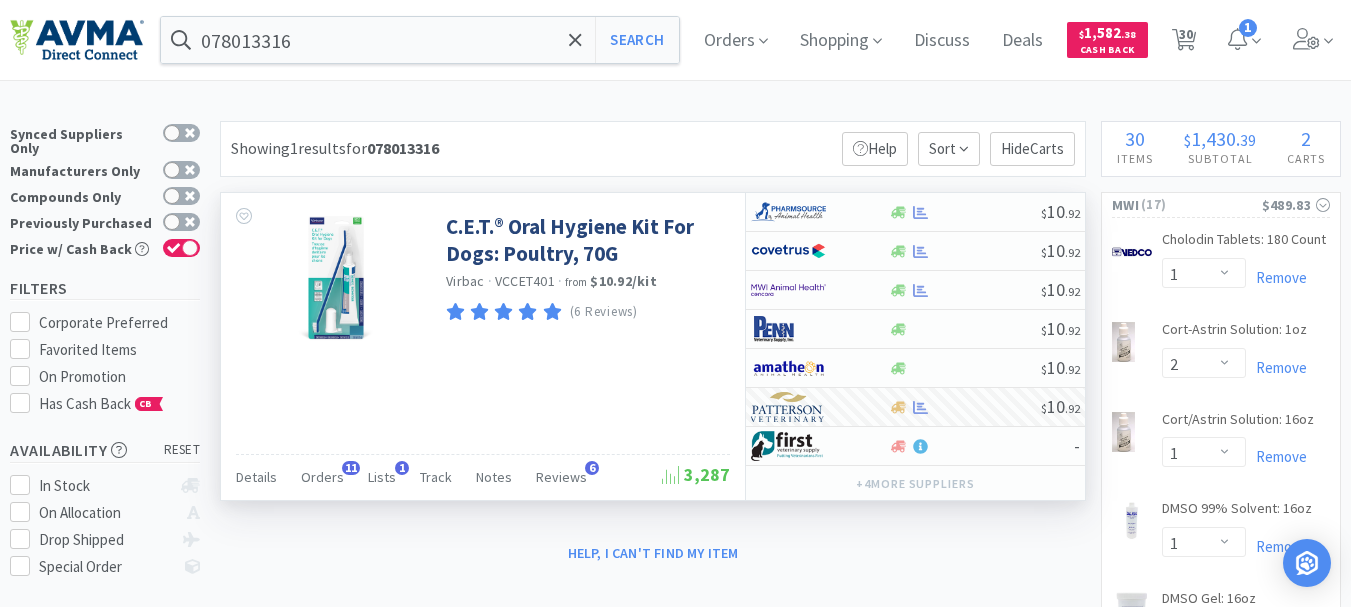 click on "Help, I can't find my item" at bounding box center (653, 553) 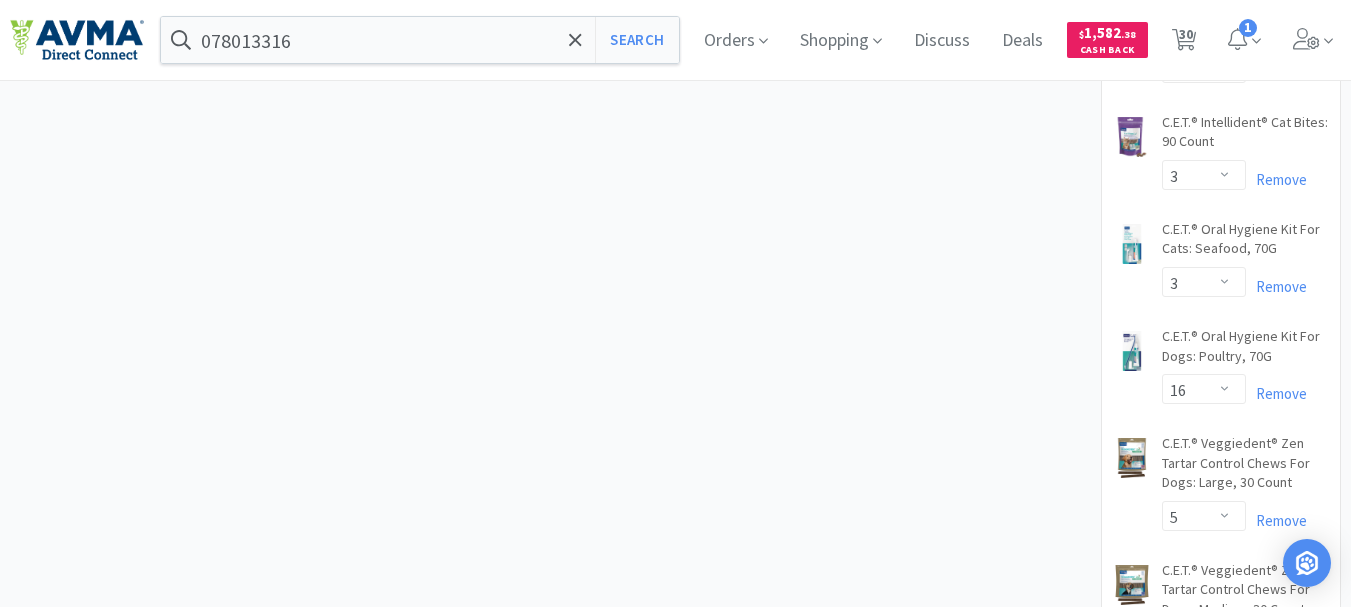 scroll, scrollTop: 2300, scrollLeft: 0, axis: vertical 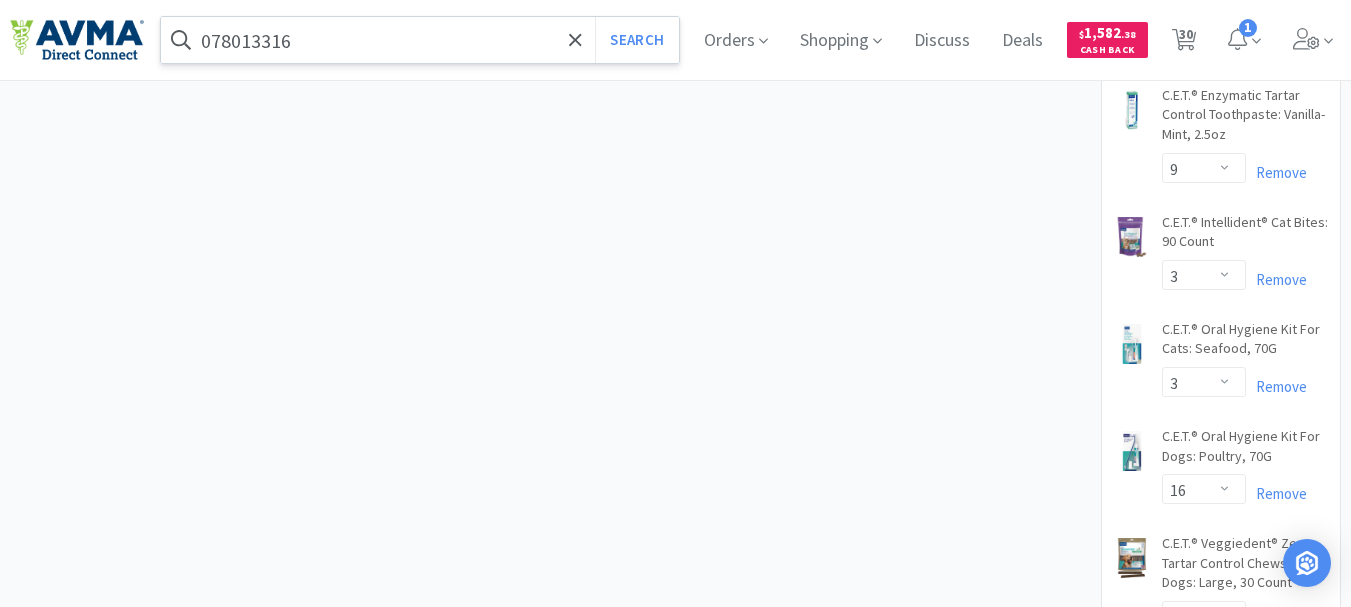 click on "078013316" at bounding box center [420, 40] 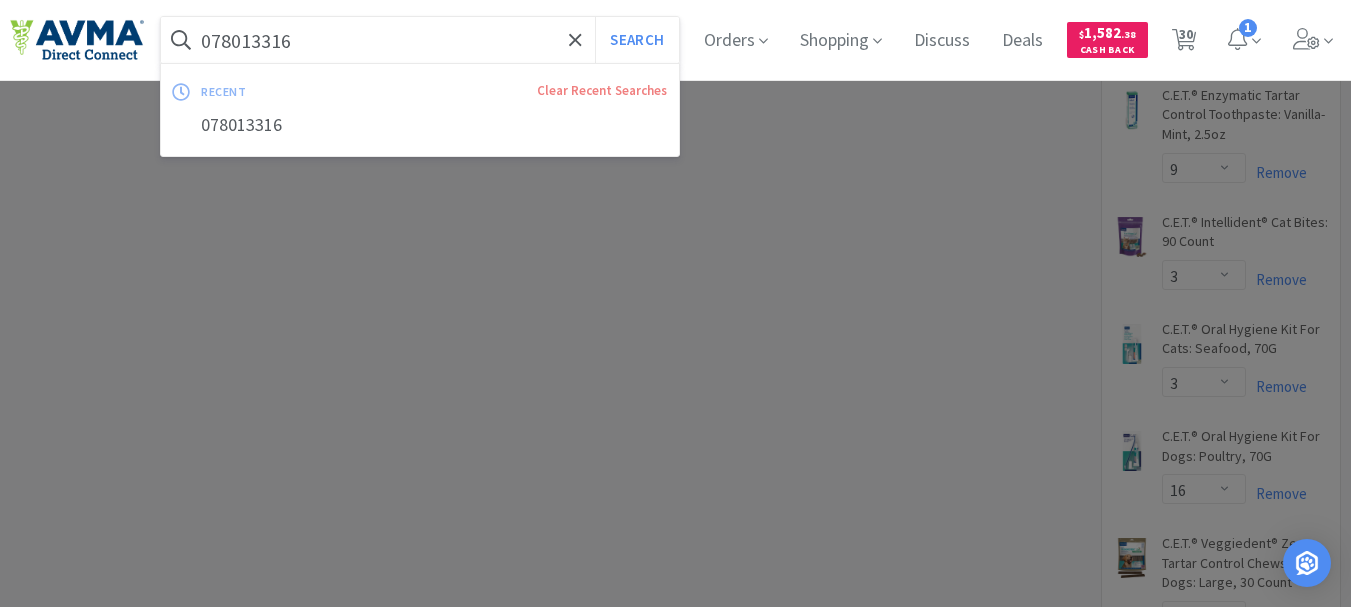 paste on "606073" 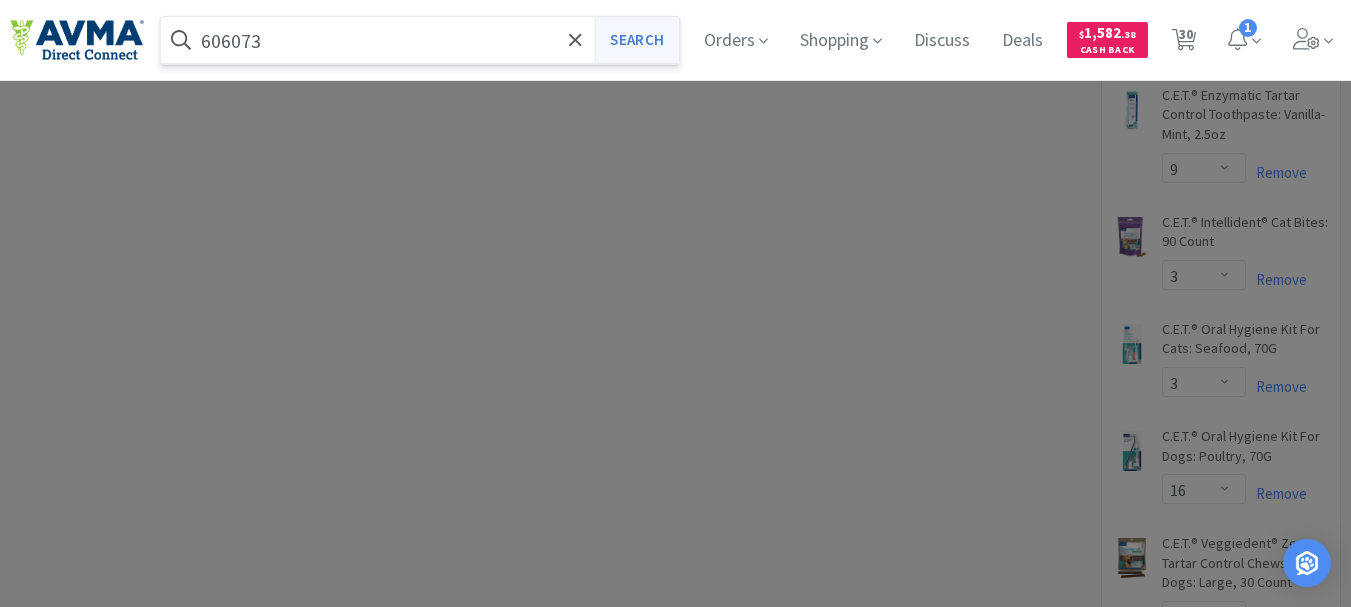 type on "606073" 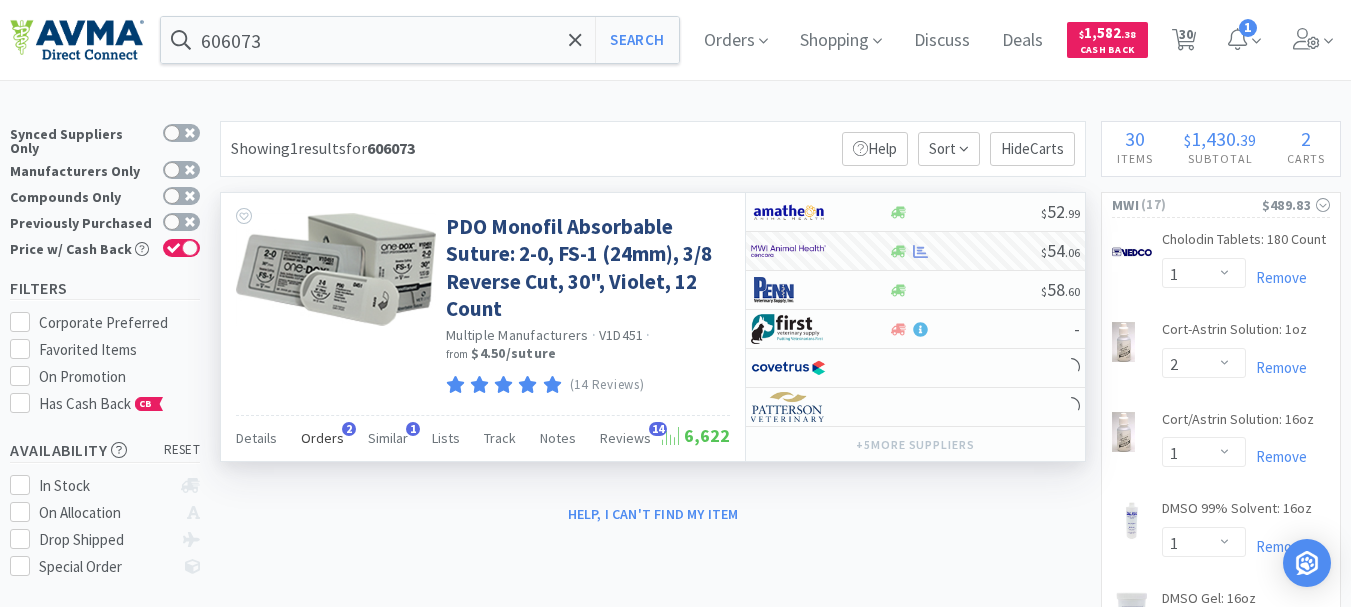 click on "Orders" at bounding box center (322, 438) 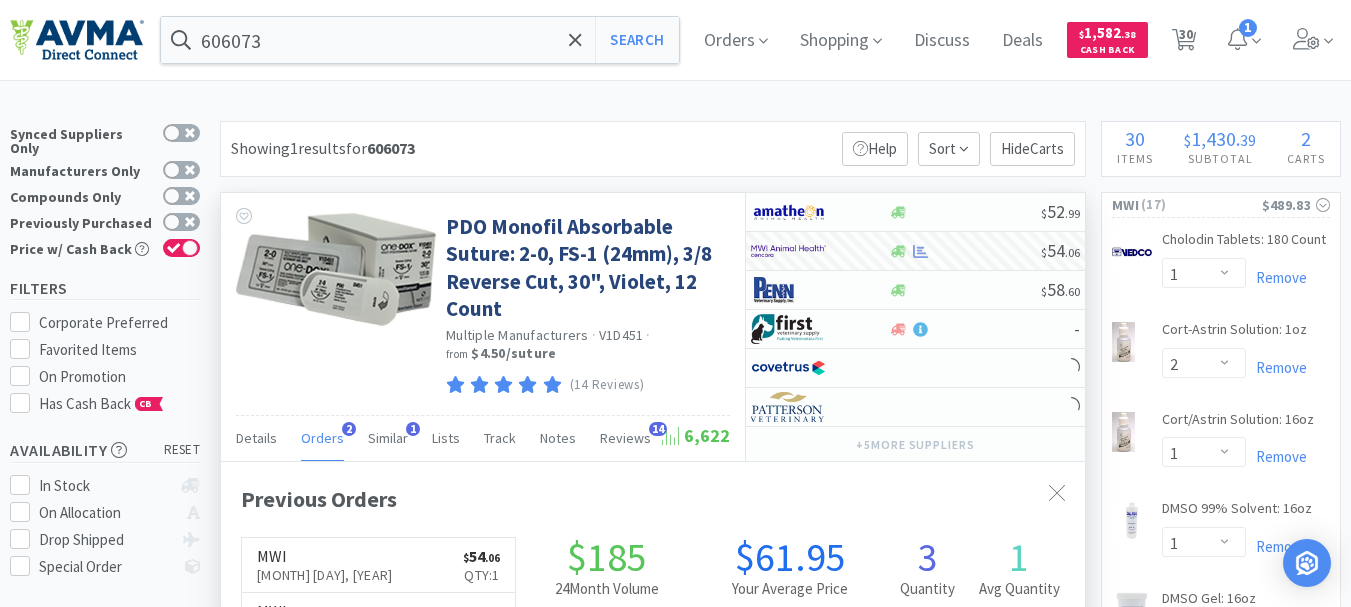 scroll, scrollTop: 999532, scrollLeft: 999136, axis: both 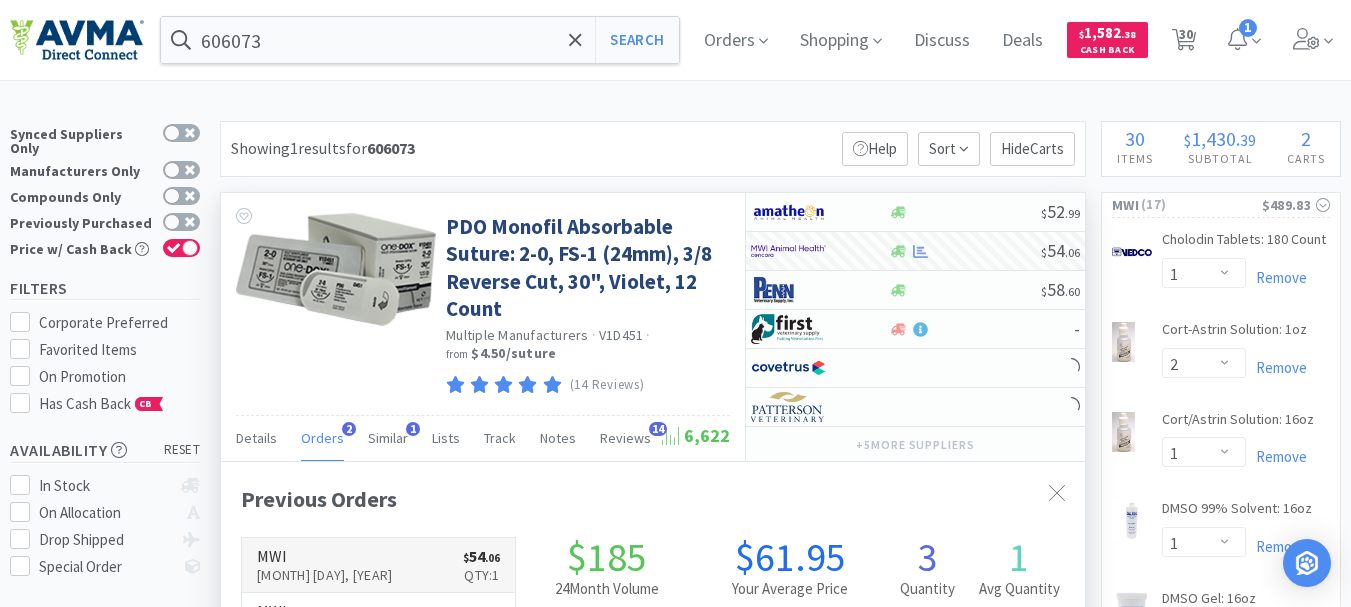 click on "[MONTH] [DAY], [YEAR]" at bounding box center [324, 575] 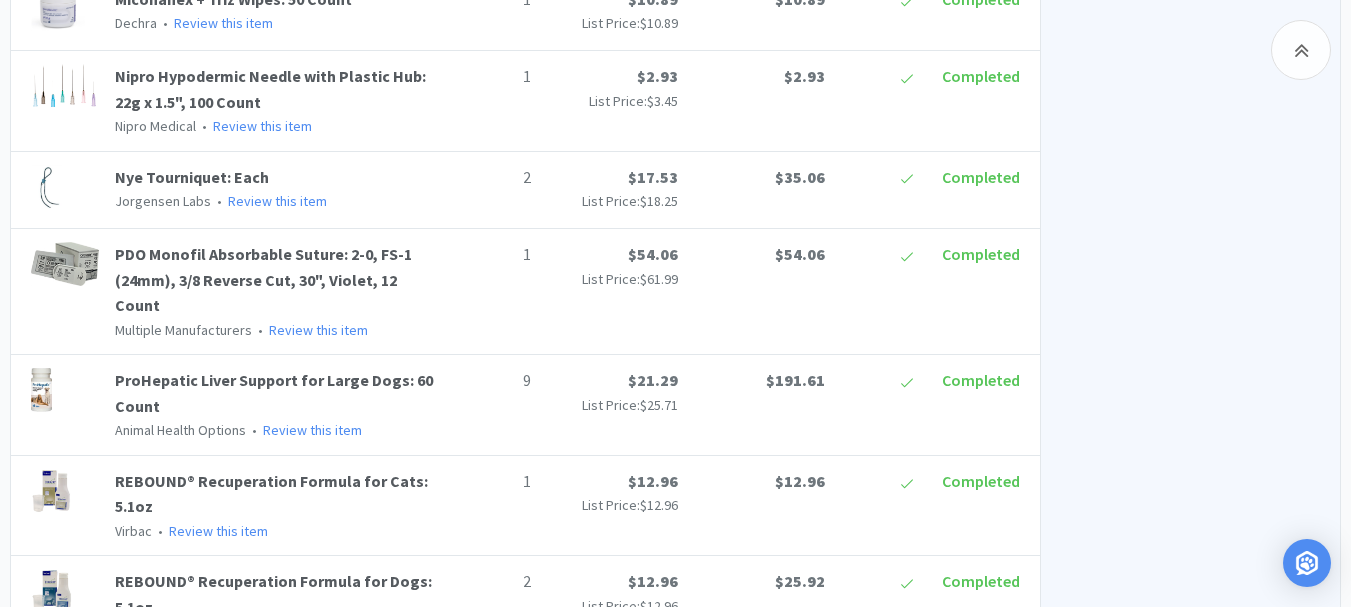 scroll, scrollTop: 1500, scrollLeft: 0, axis: vertical 